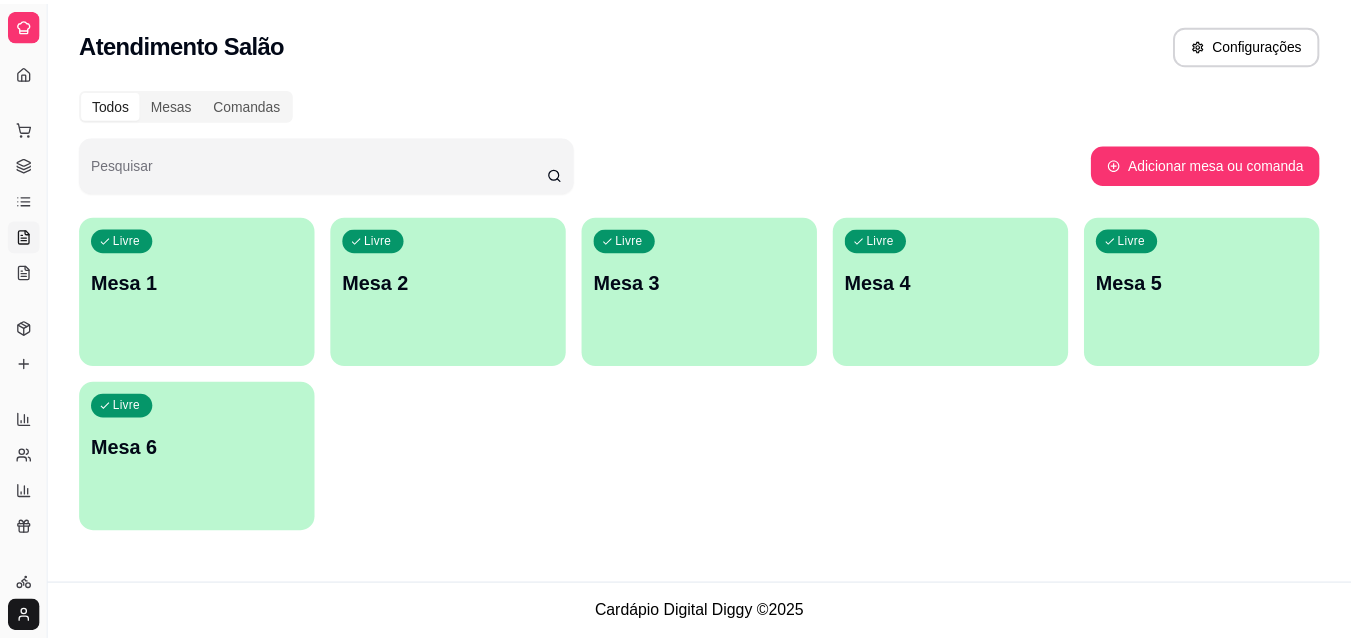 scroll, scrollTop: 0, scrollLeft: 0, axis: both 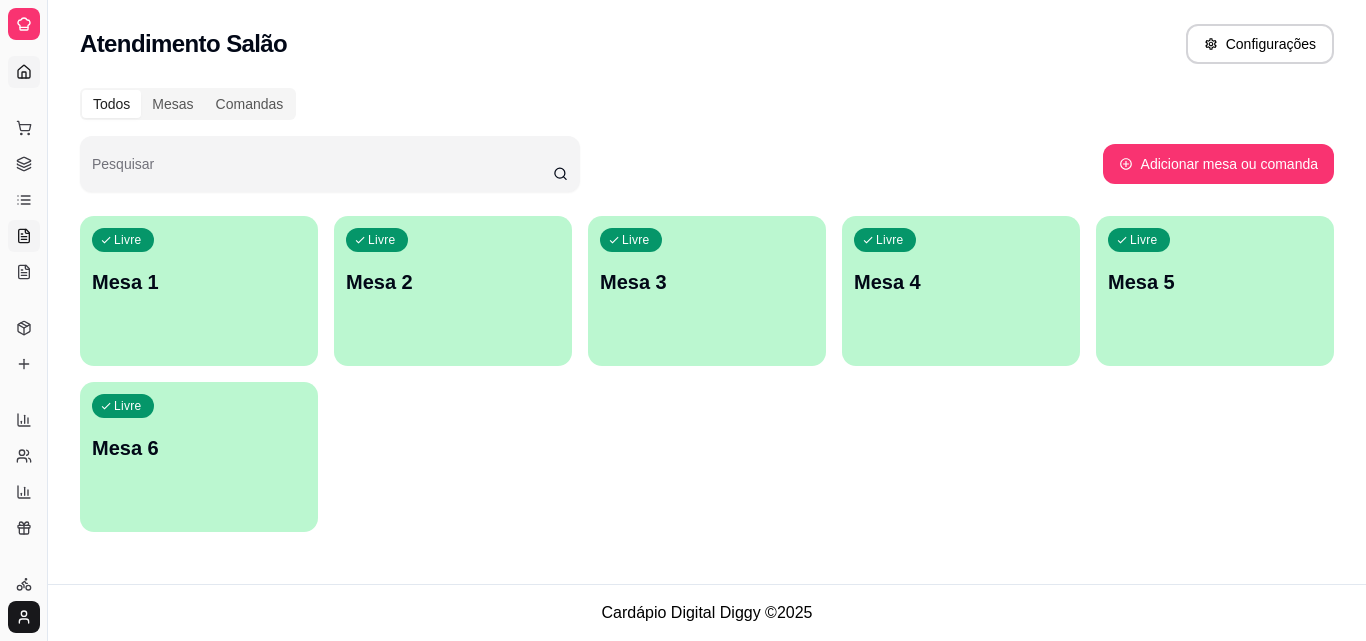 click on "Dashboard" at bounding box center [24, 72] 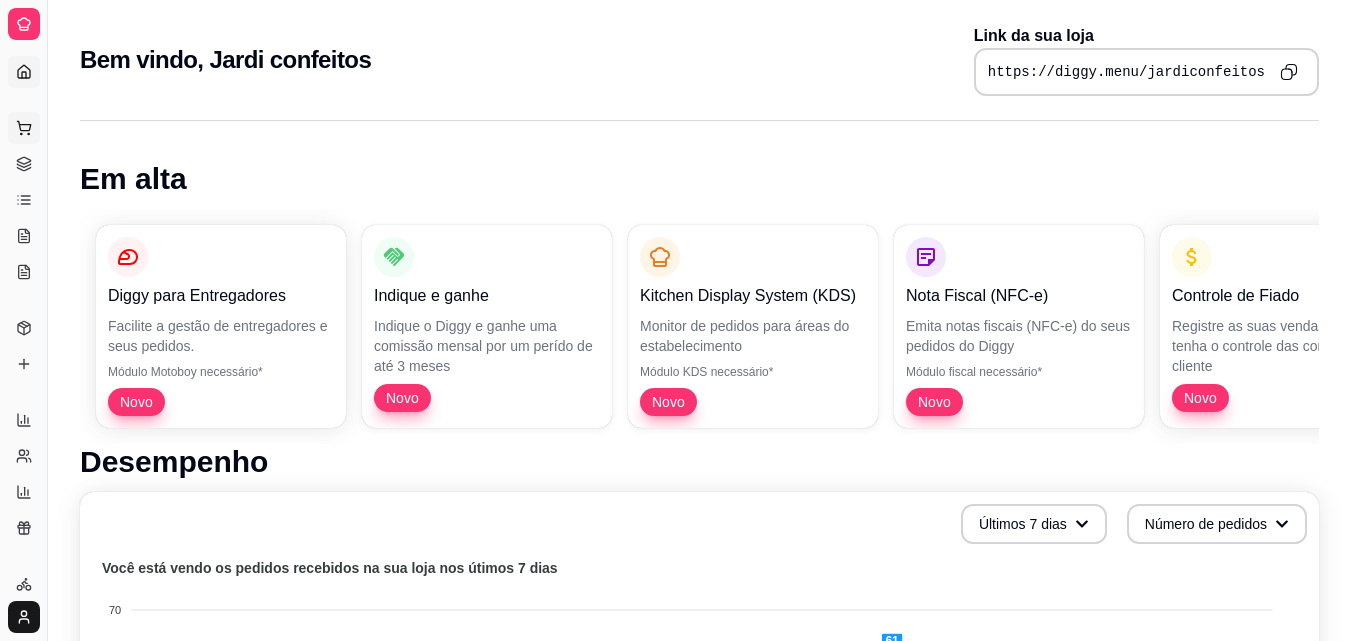 click on "Pedidos balcão (PDV)" at bounding box center (24, 128) 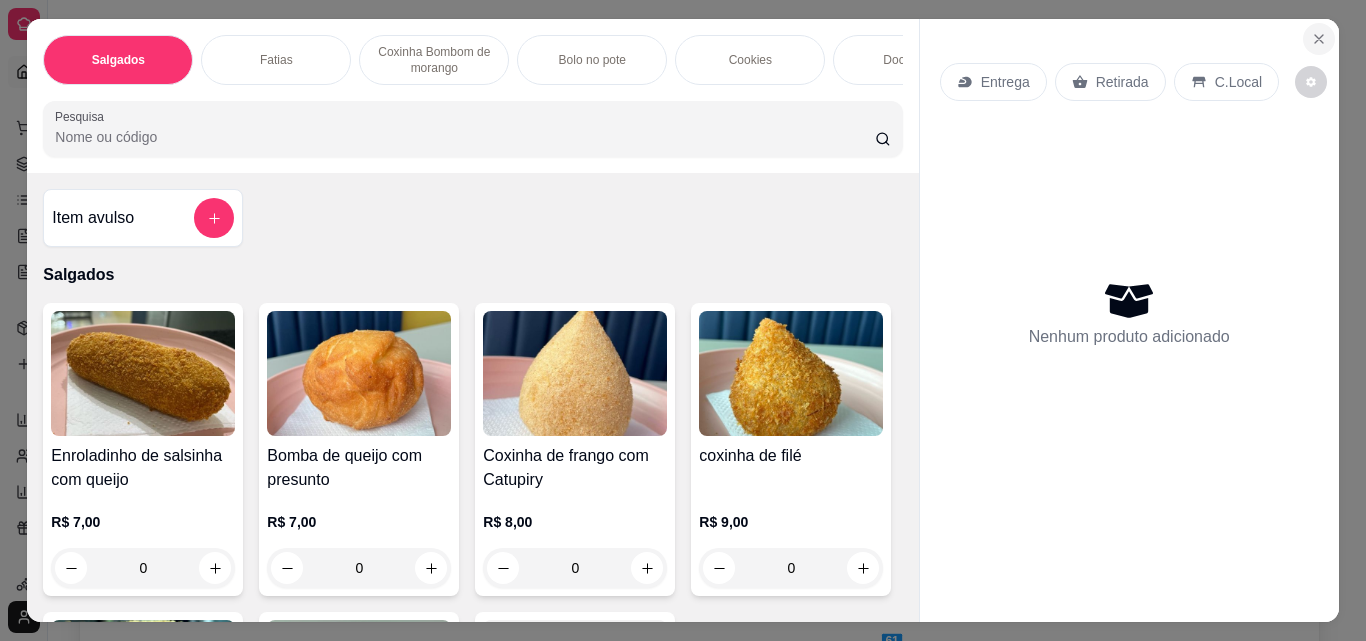 click at bounding box center [1319, 39] 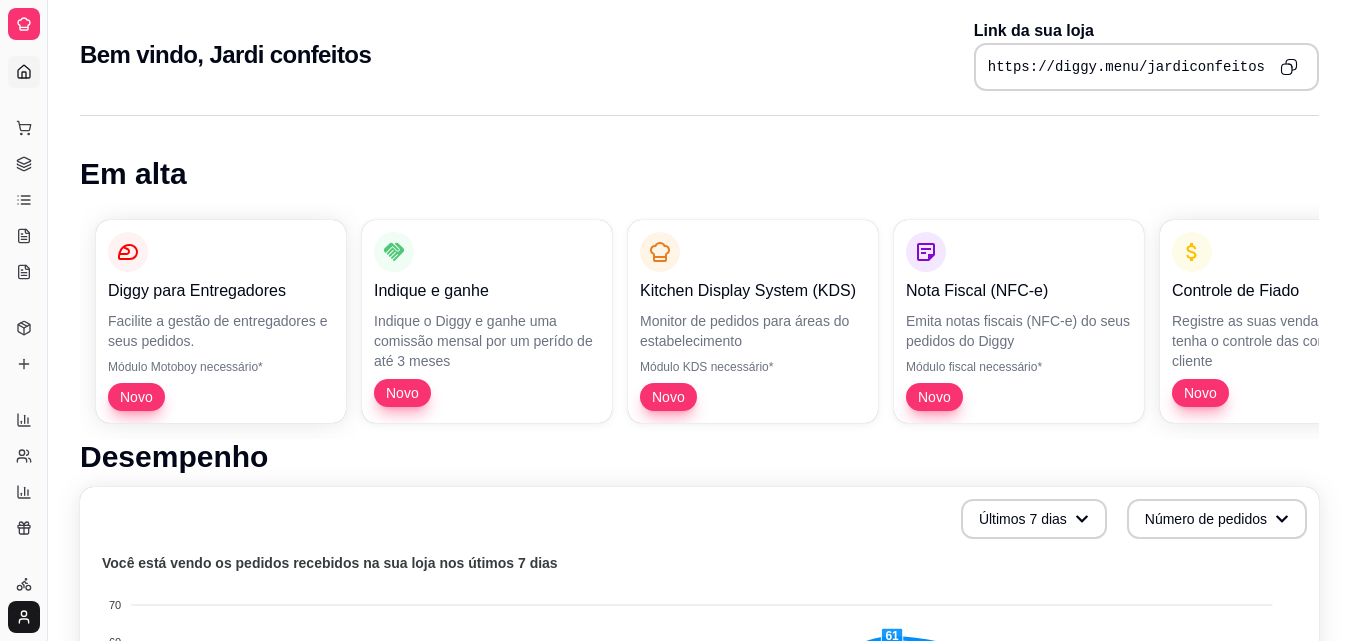 scroll, scrollTop: 0, scrollLeft: 0, axis: both 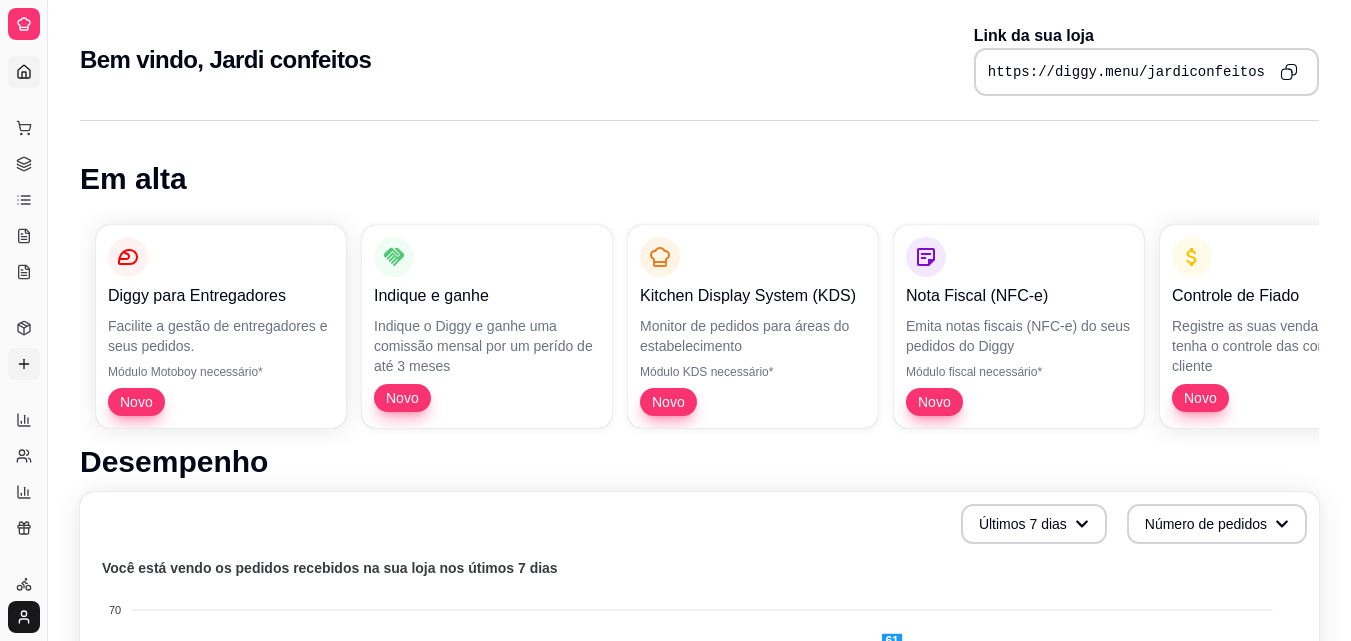 click 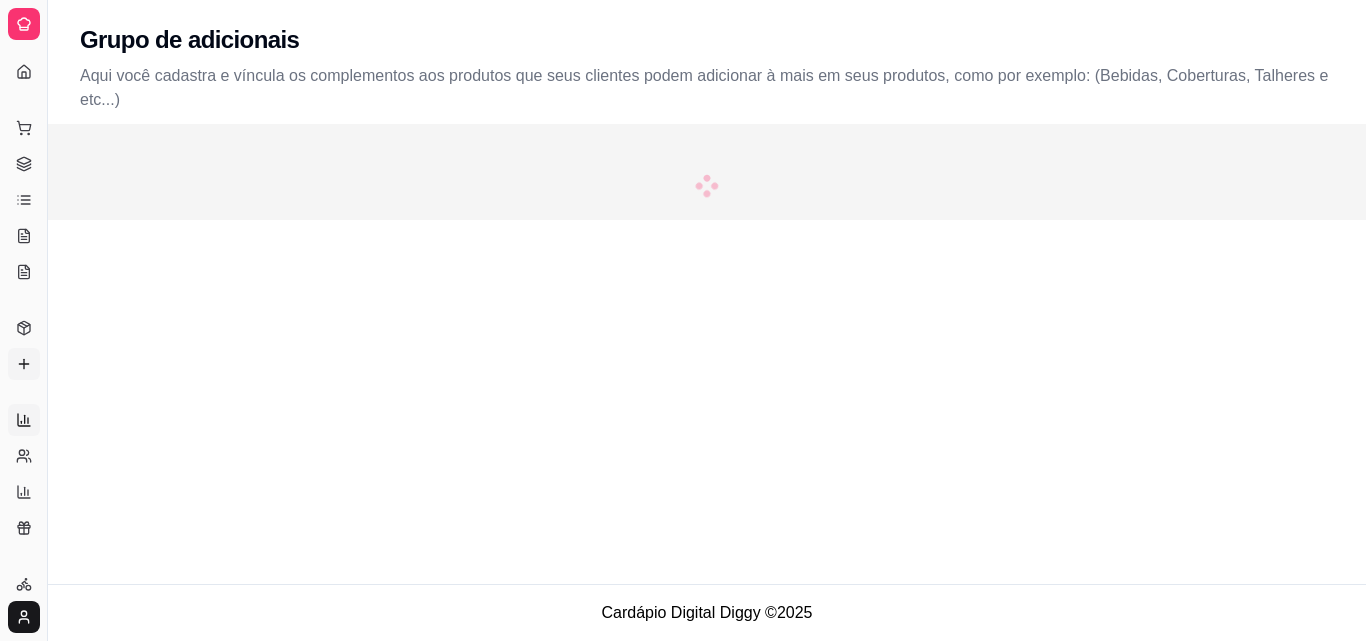 click 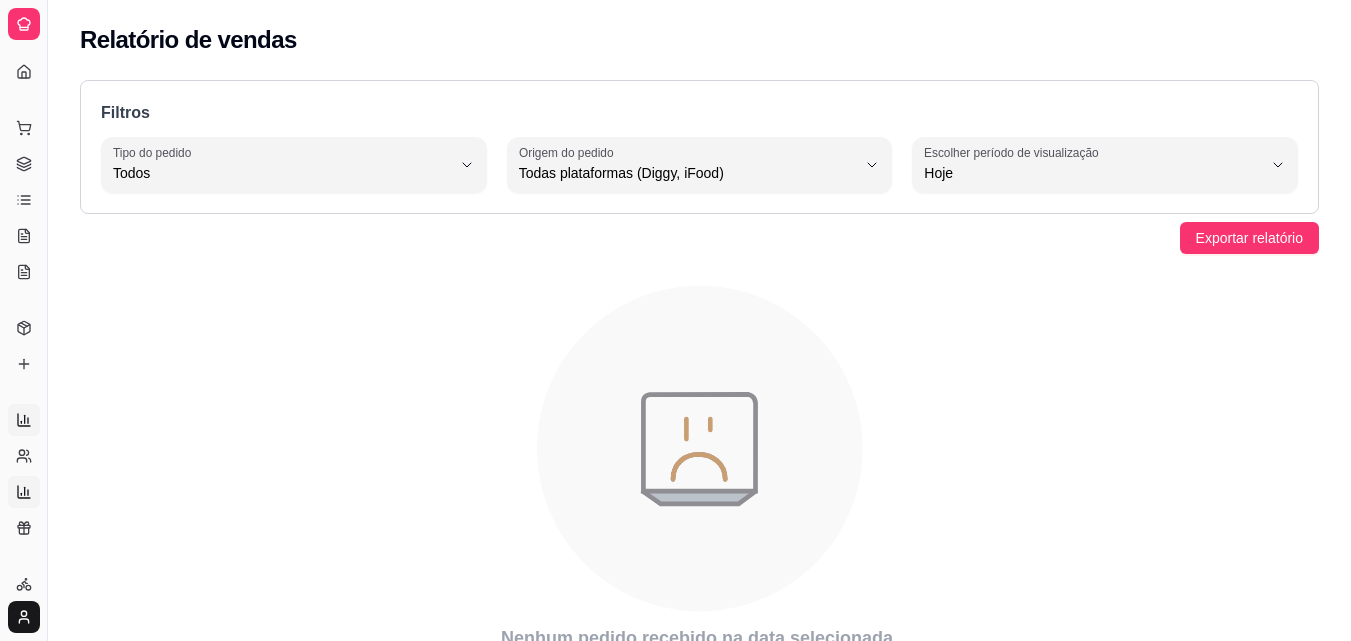 click 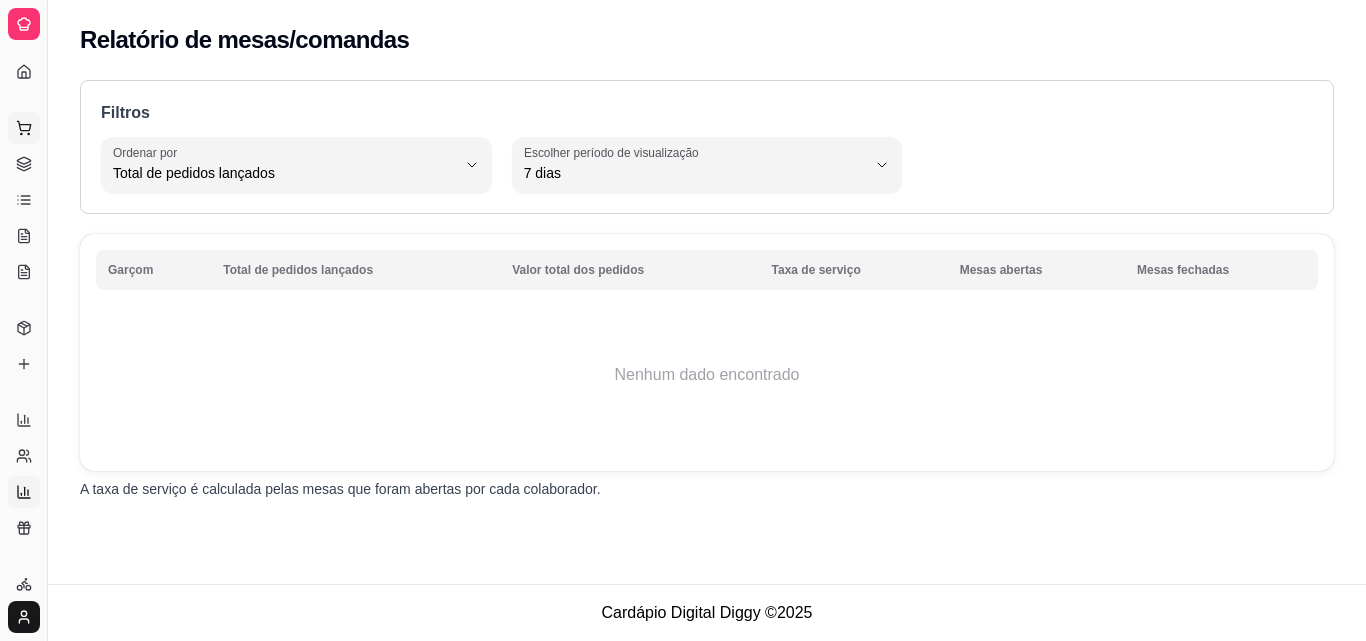 click 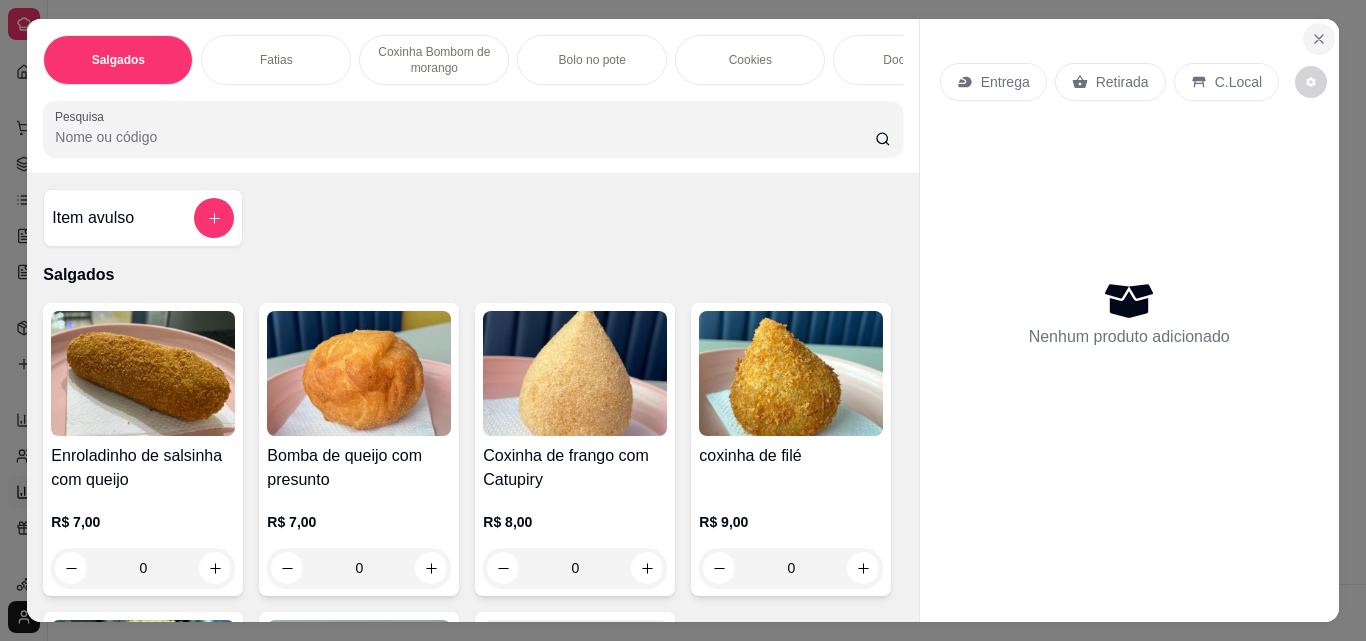 click 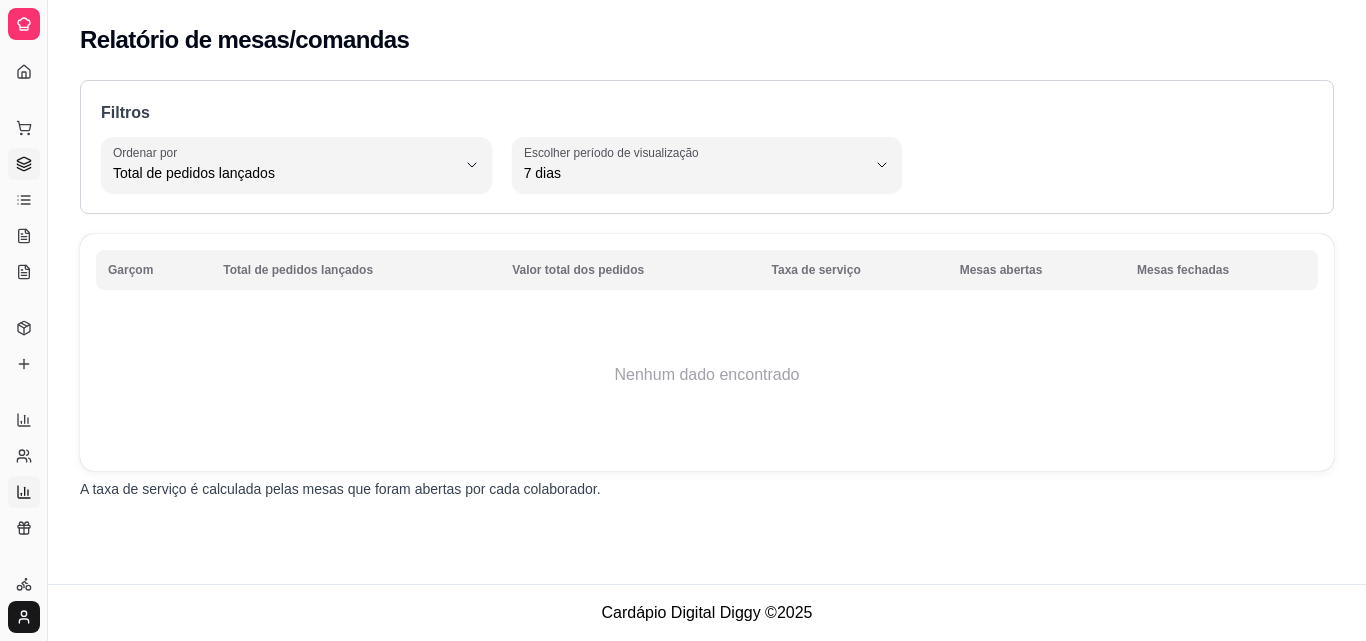 click 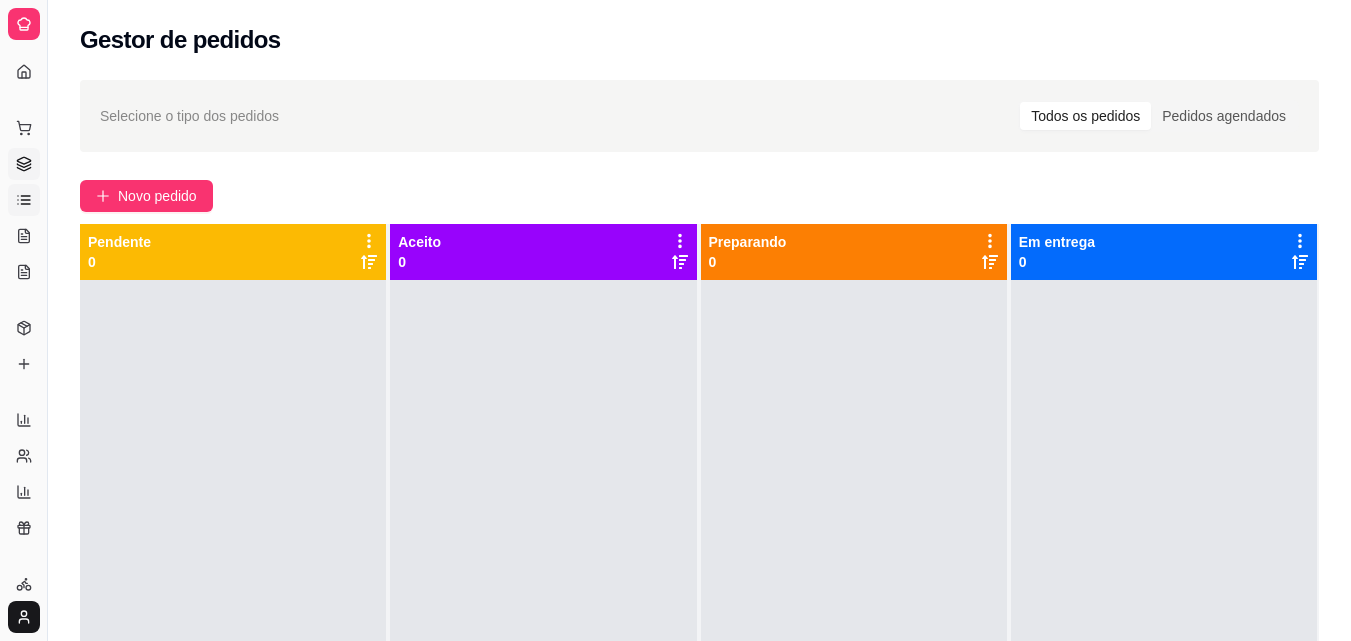 click 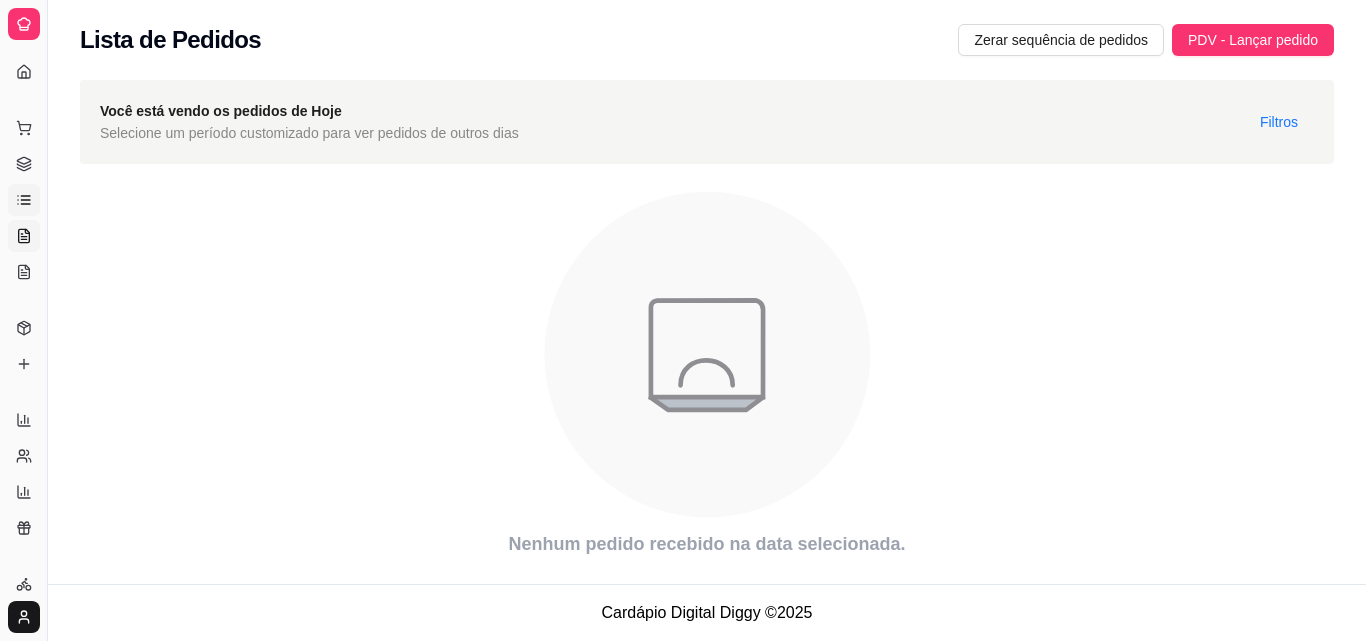 click on "Salão / Mesas" at bounding box center [24, 236] 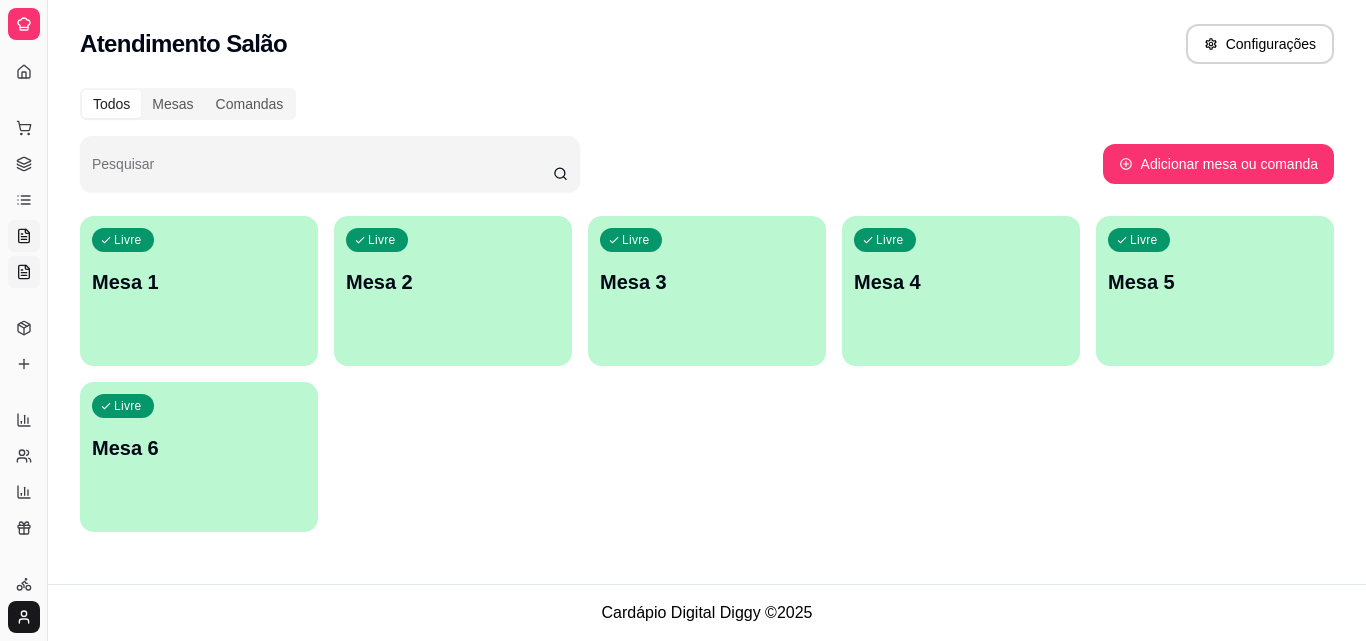click 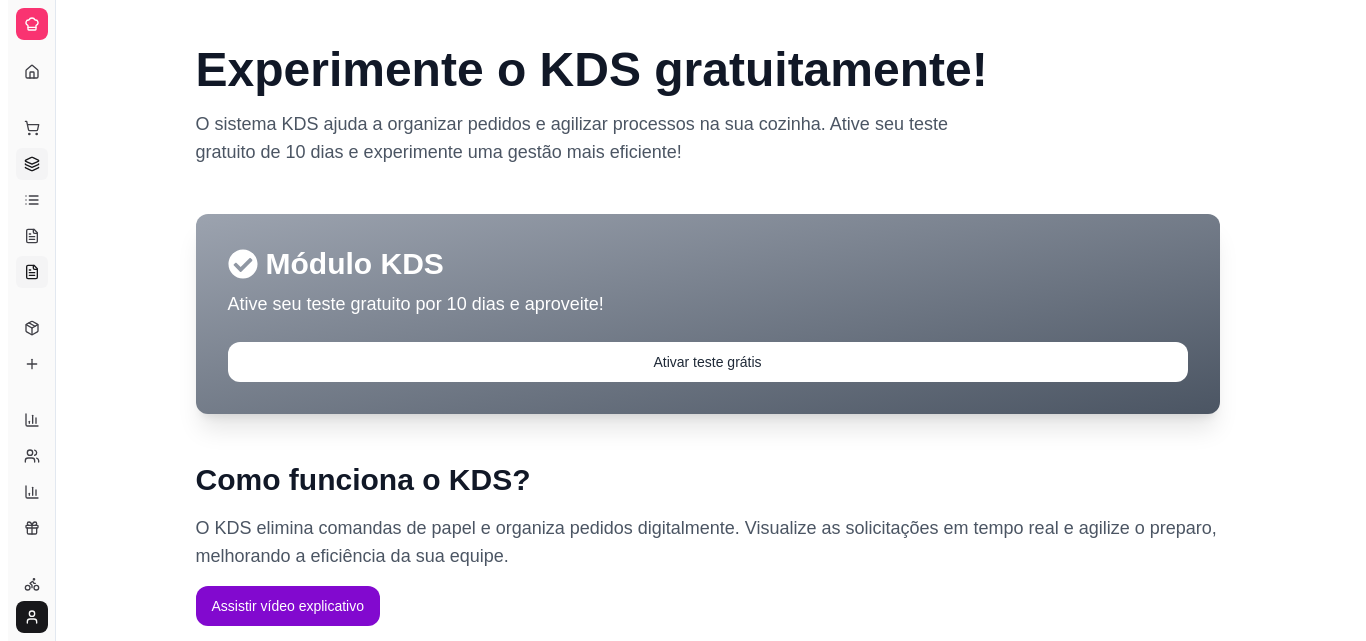 scroll, scrollTop: 0, scrollLeft: 0, axis: both 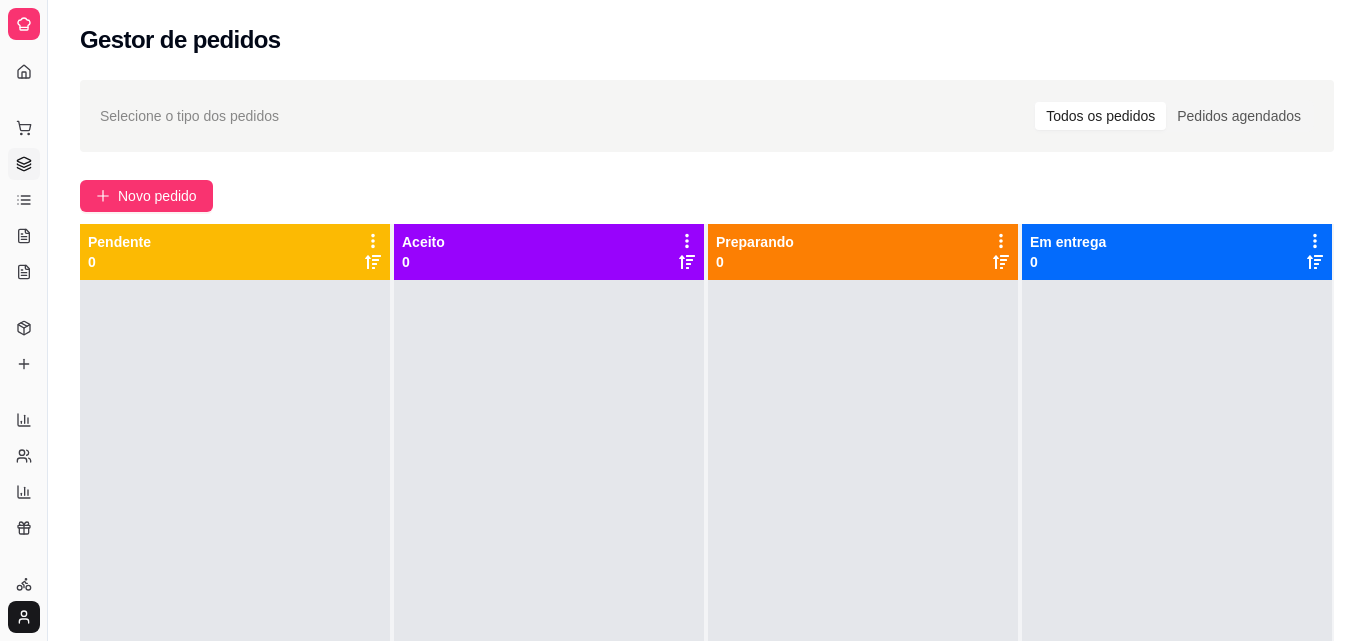 select on "TOTAL_OF_ORDERS" 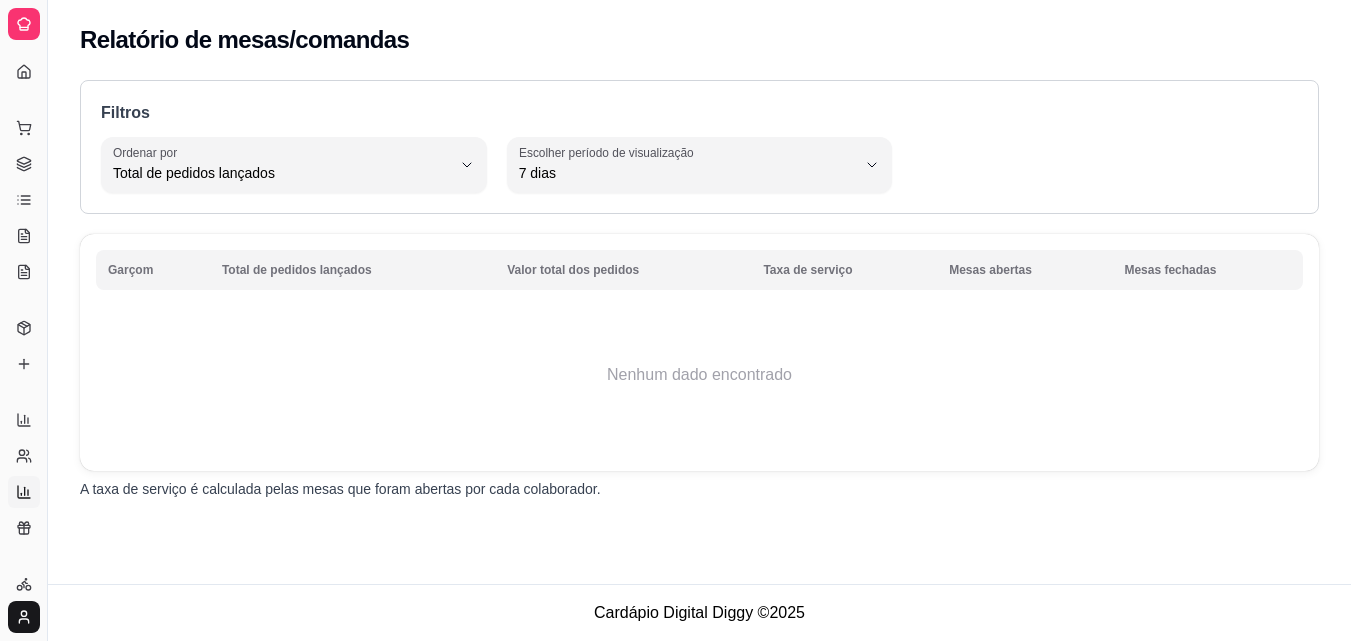 select on "ALL" 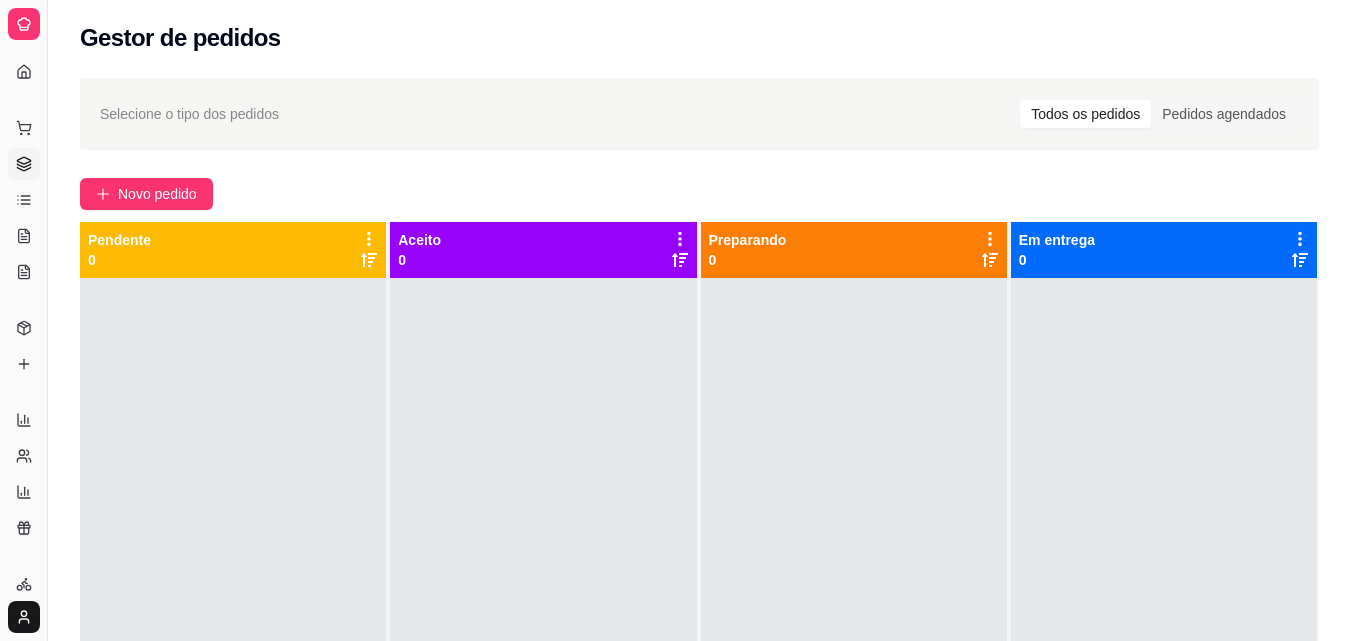 scroll, scrollTop: 0, scrollLeft: 0, axis: both 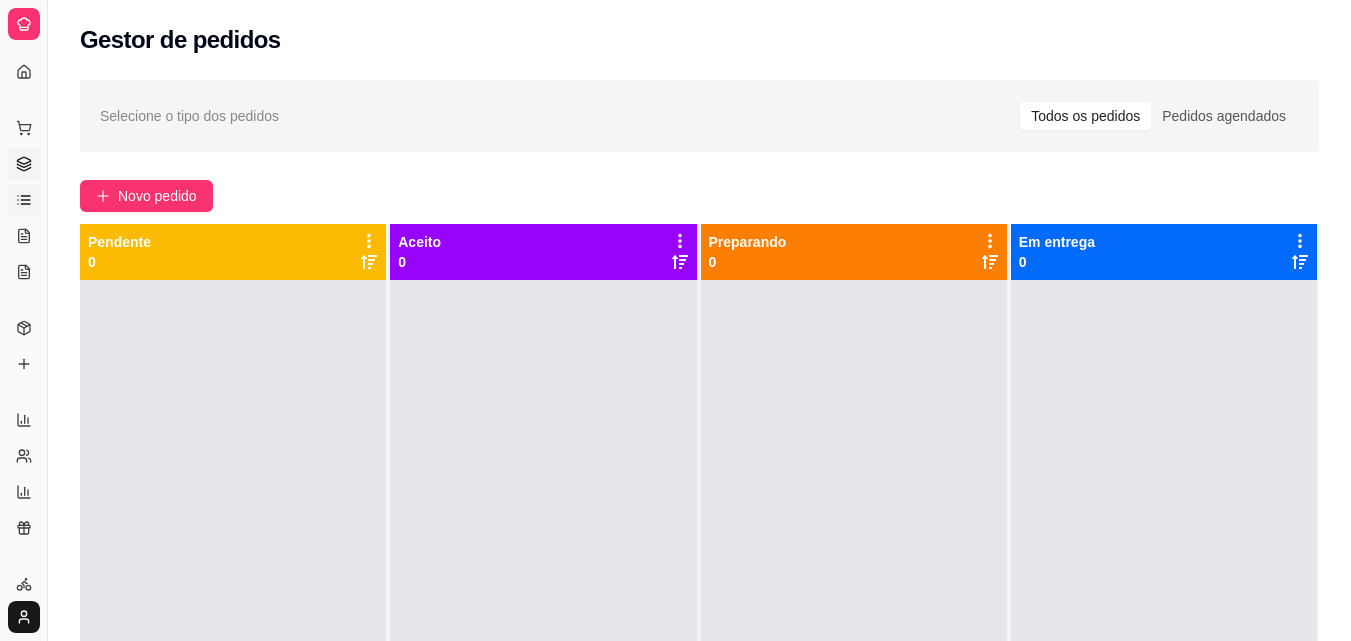 click on "Lista de Pedidos" at bounding box center (24, 200) 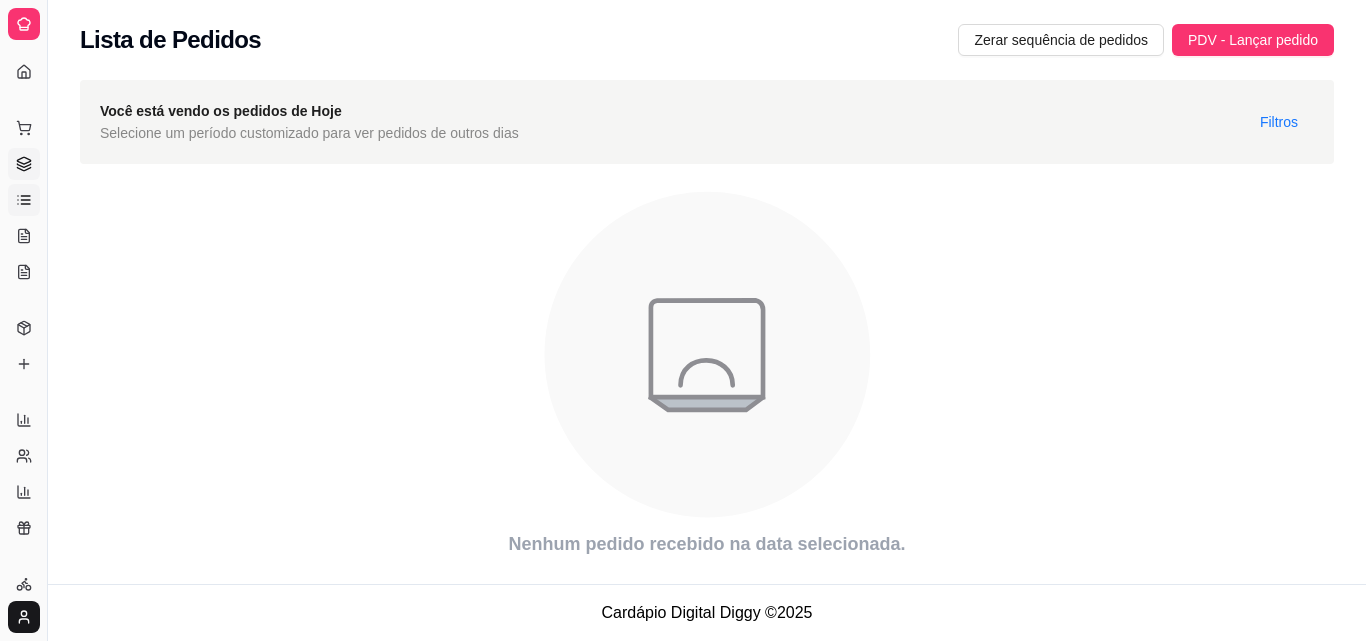 click on "Gestor de Pedidos" at bounding box center (24, 164) 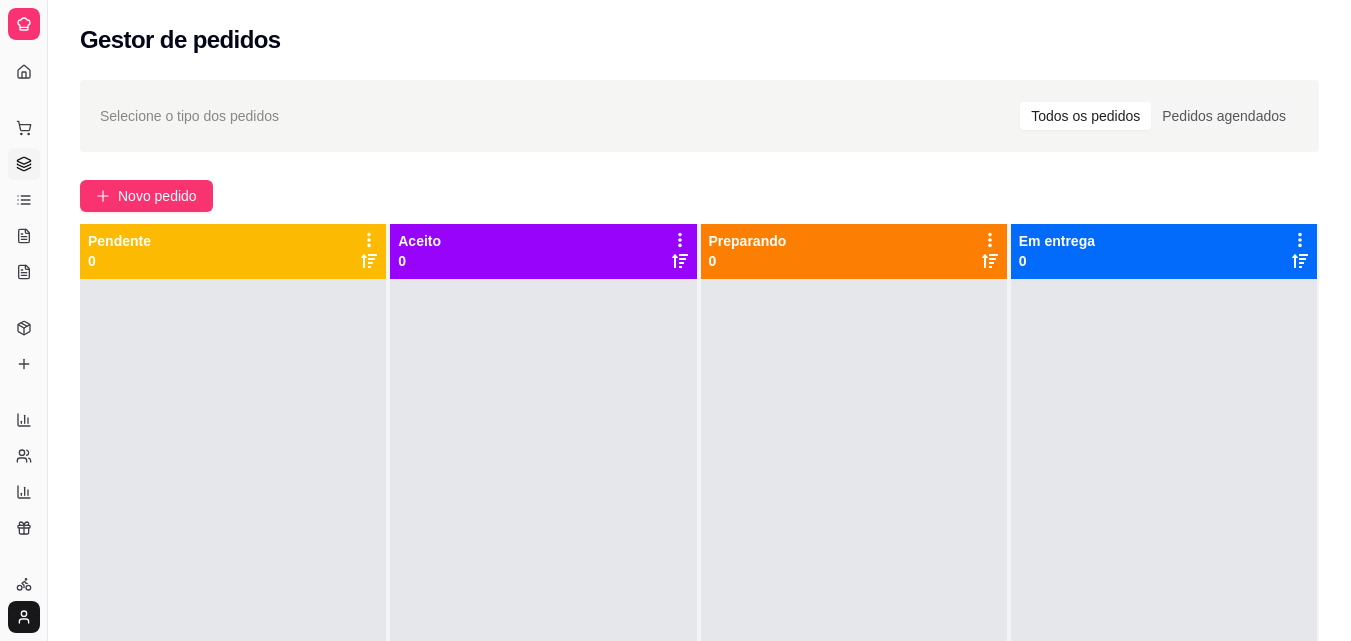 scroll, scrollTop: 0, scrollLeft: 0, axis: both 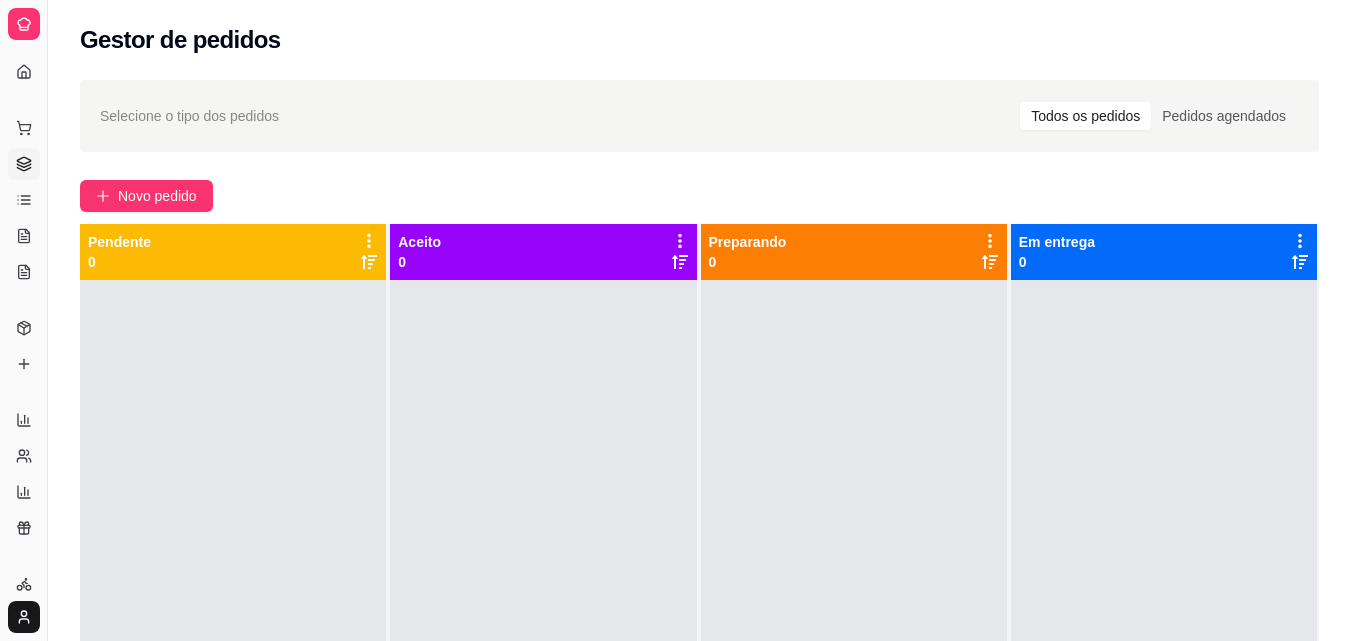 click on "Diggy Sistema de Gestão J [LAST] confeit ... Loja  aberta Diggy Bot até 12/08 Acesso Rápido Dashboard Dia a dia Pedidos balcão (PDV) Gestor de Pedidos Lista de Pedidos Salão / Mesas KDS Catálogo Produtos Complementos Relatórios Relatórios de vendas Relatório de clientes Relatório de mesas Relatório de fidelidade novo Gerenciar Entregadores novo Nota Fiscal (NFC-e) Controle de caixa Controle de fiado Cupons Clientes Estoque Configurações Diggy Planos Precisa de ajuda? [EMAIL] Toggle Sidebar Sistema de Gestão Diggy Gestor de pedidos Selecione o tipo dos pedidos Todos os pedidos Pedidos agendados Novo pedido Pendente 0 Aceito 0 Preparando 0 Em entrega 0 Cardápio Digital Diggy © 2025" at bounding box center [675, 320] 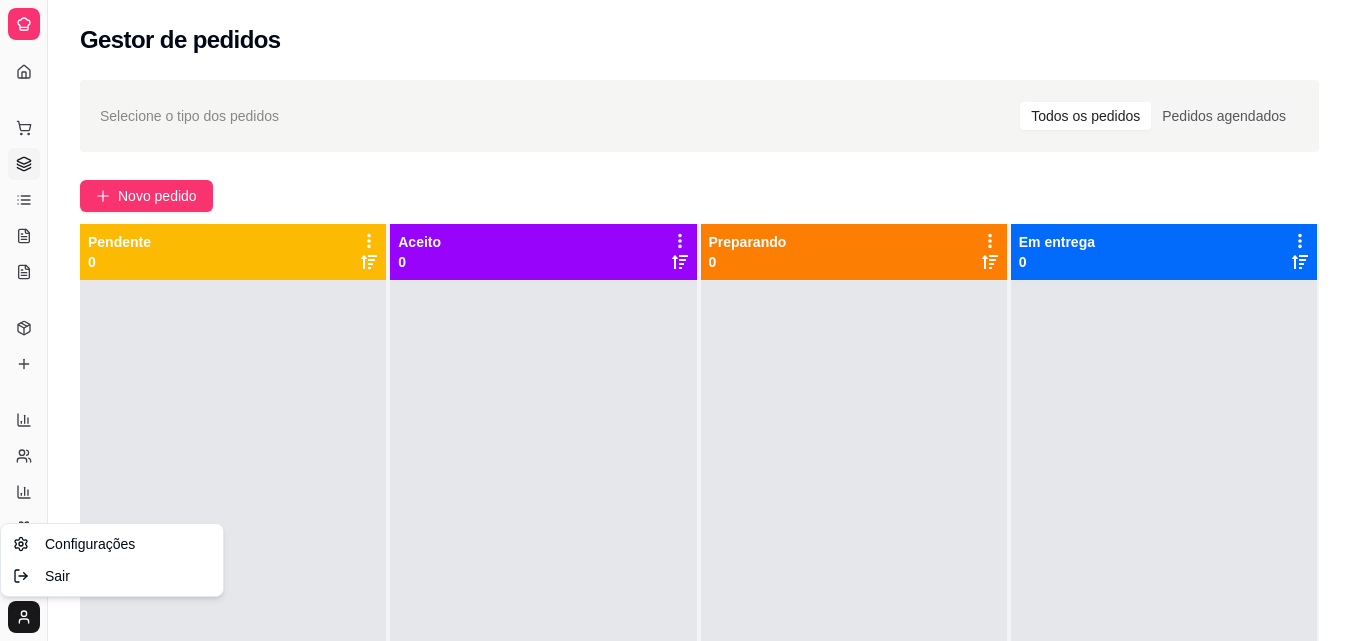 click on "Diggy Sistema de Gestão J [LAST] confeit ... Loja  aberta Diggy Bot até 12/08 Acesso Rápido Dashboard Dia a dia Pedidos balcão (PDV) Gestor de Pedidos Lista de Pedidos Salão / Mesas KDS Catálogo Produtos Complementos Relatórios Relatórios de vendas Relatório de clientes Relatório de mesas Relatório de fidelidade novo Gerenciar Entregadores novo Nota Fiscal (NFC-e) Controle de caixa Controle de fiado Cupons Clientes Estoque Configurações Diggy Planos Precisa de ajuda? [EMAIL] Toggle Sidebar Sistema de Gestão Diggy Gestor de pedidos Selecione o tipo dos pedidos Todos os pedidos Pedidos agendados Novo pedido Pendente 0 Aceito 0 Preparando 0 Em entrega 0 Cardápio Digital Diggy © 2025 Configurações Sair" at bounding box center (683, 320) 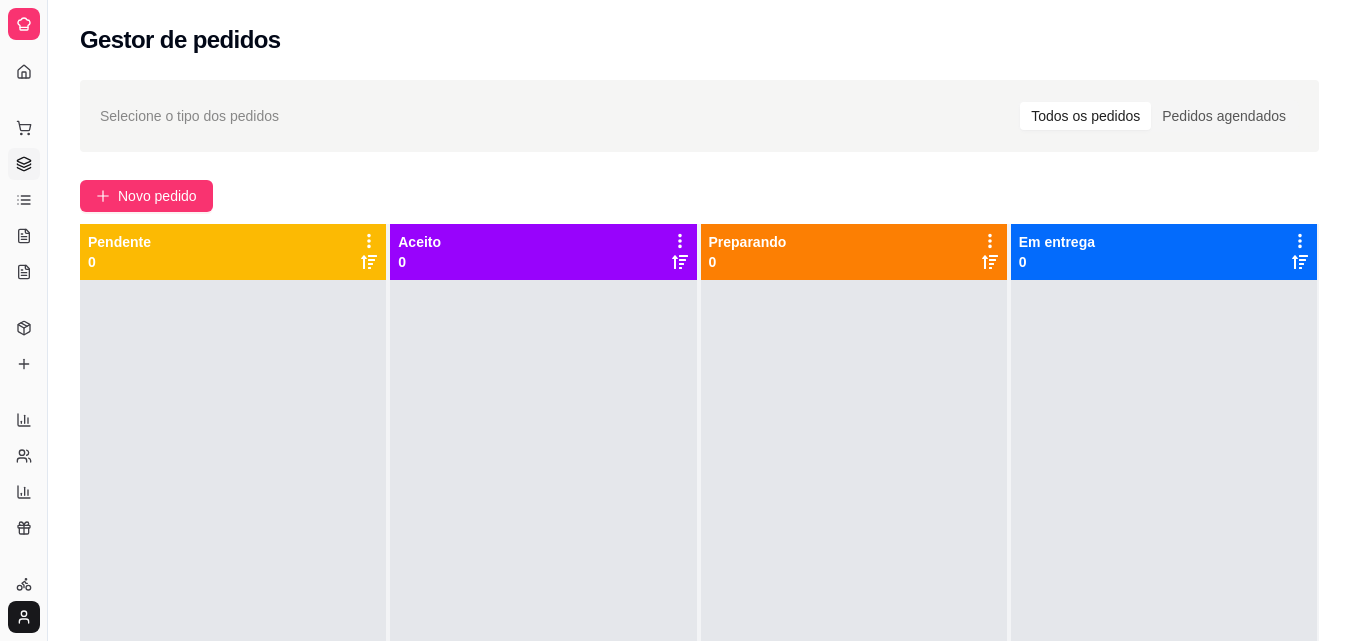 click on "Dia a dia" at bounding box center (23, 96) 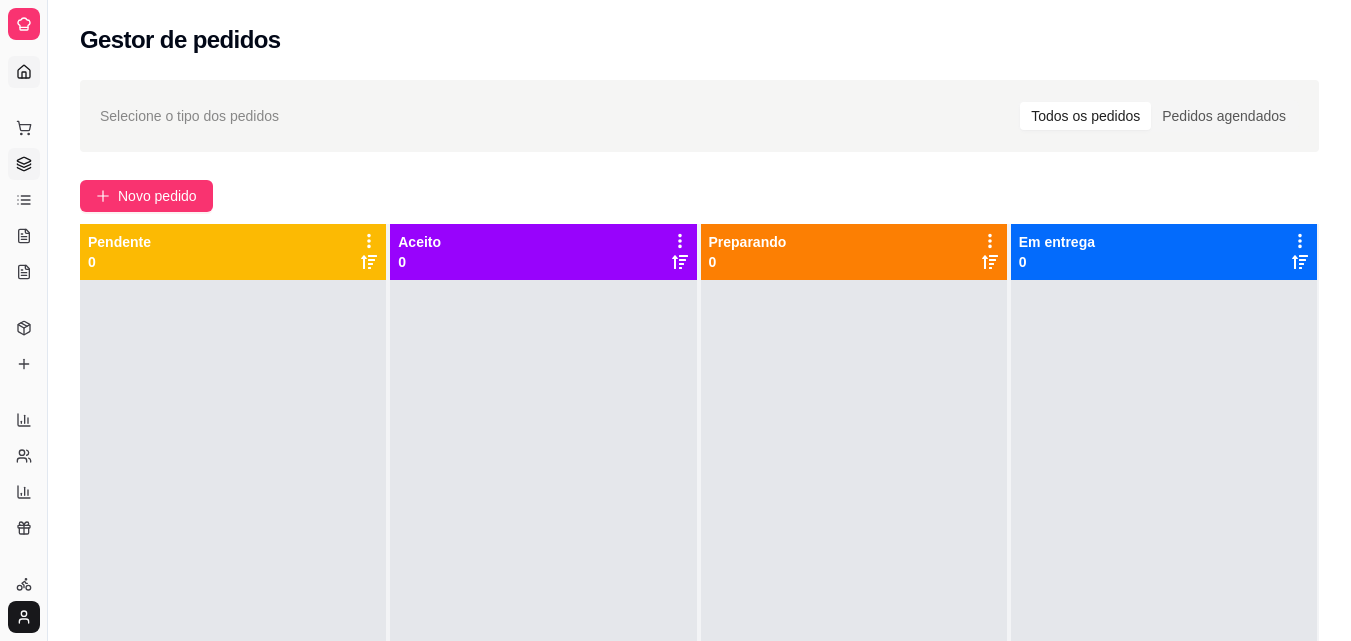 click 